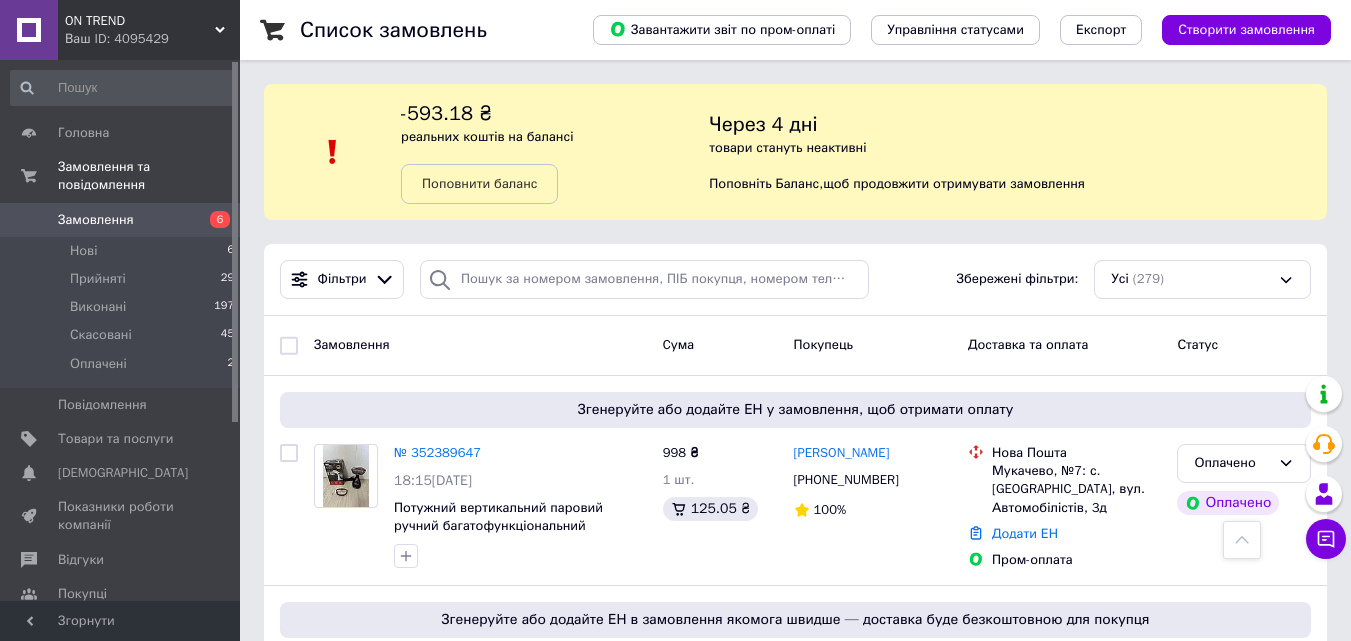 scroll, scrollTop: 1600, scrollLeft: 0, axis: vertical 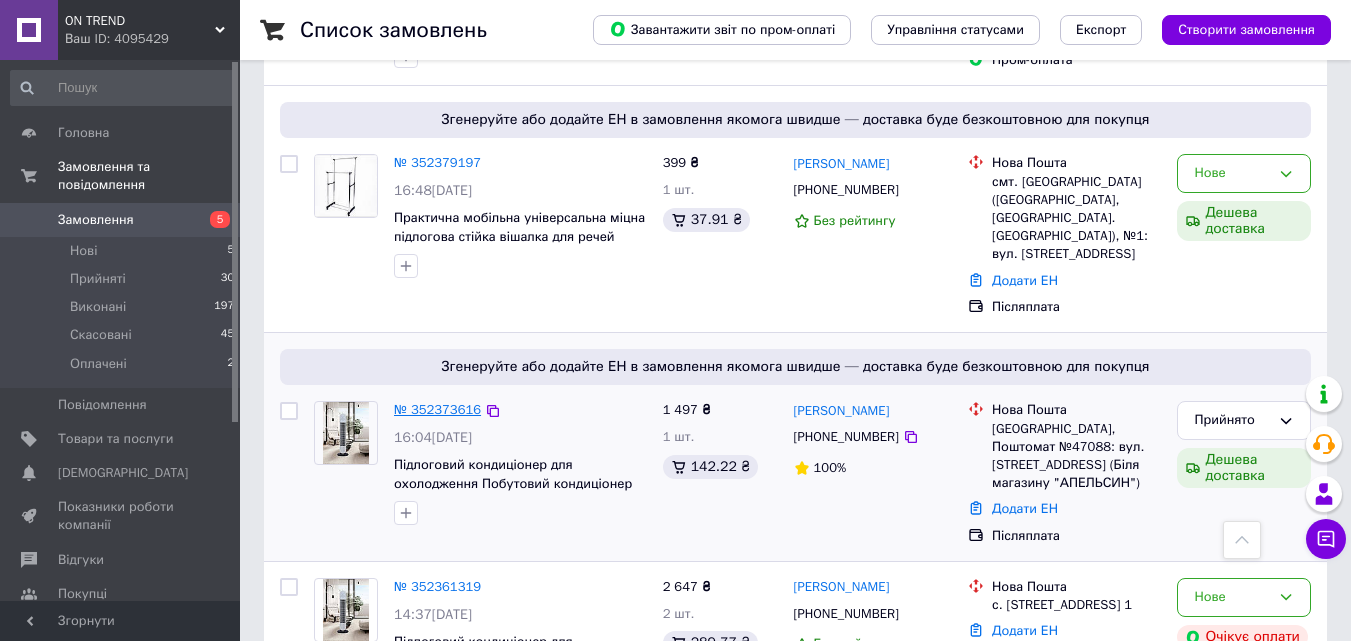 click on "№ 352373616" at bounding box center (437, 409) 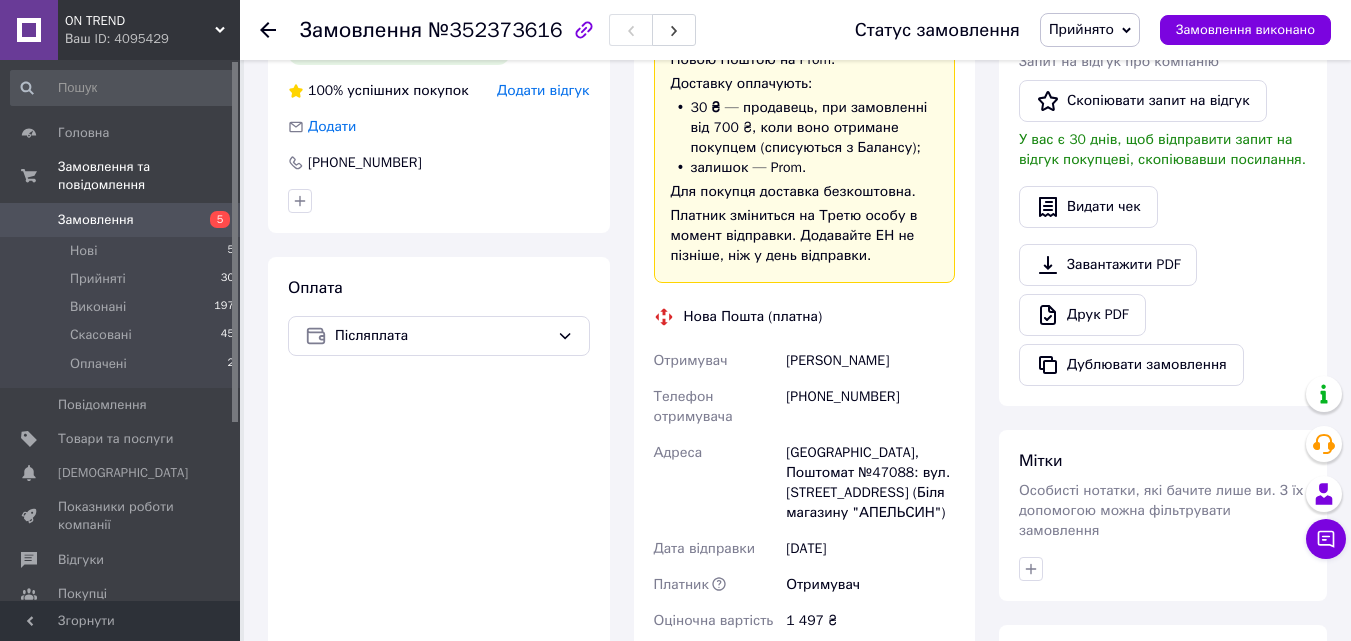 scroll, scrollTop: 500, scrollLeft: 0, axis: vertical 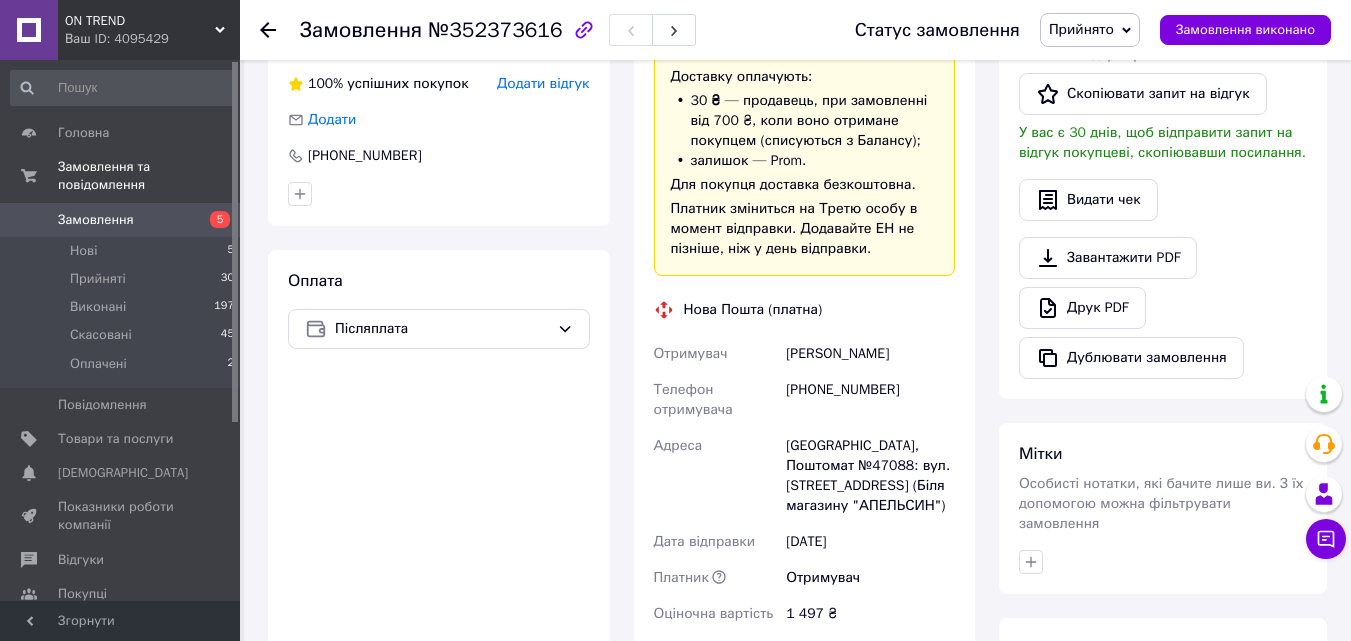 drag, startPoint x: 778, startPoint y: 357, endPoint x: 924, endPoint y: 352, distance: 146.08559 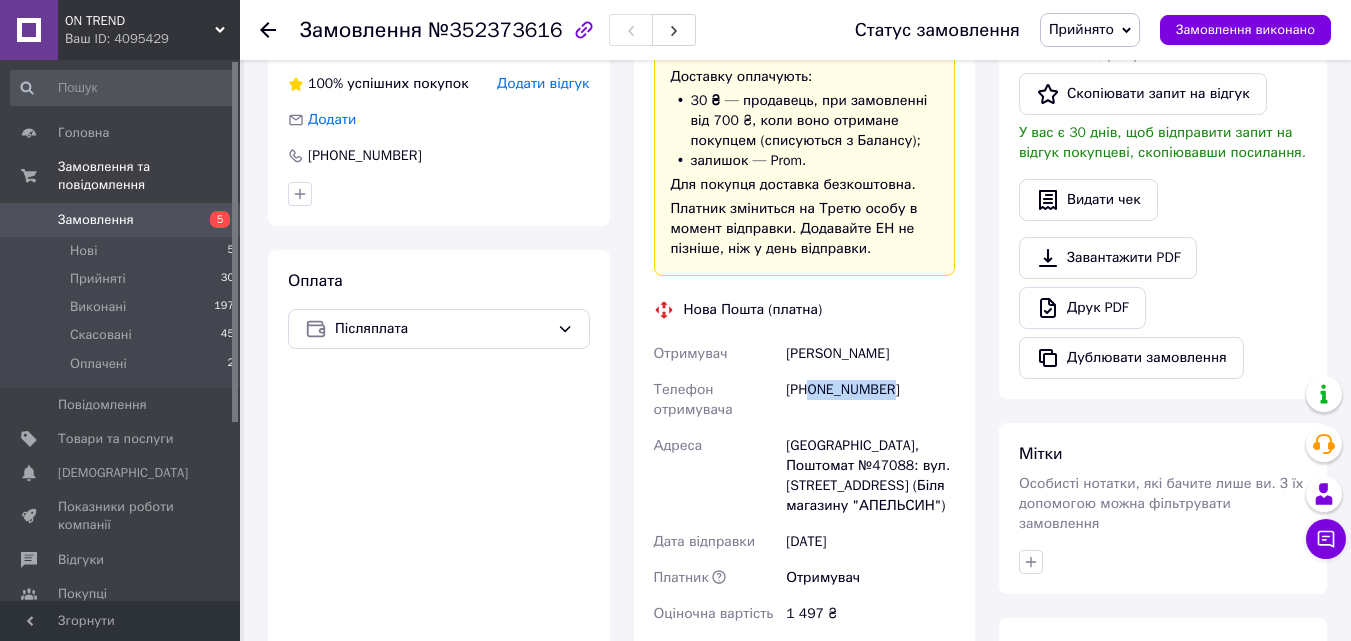 drag, startPoint x: 810, startPoint y: 392, endPoint x: 903, endPoint y: 386, distance: 93.193344 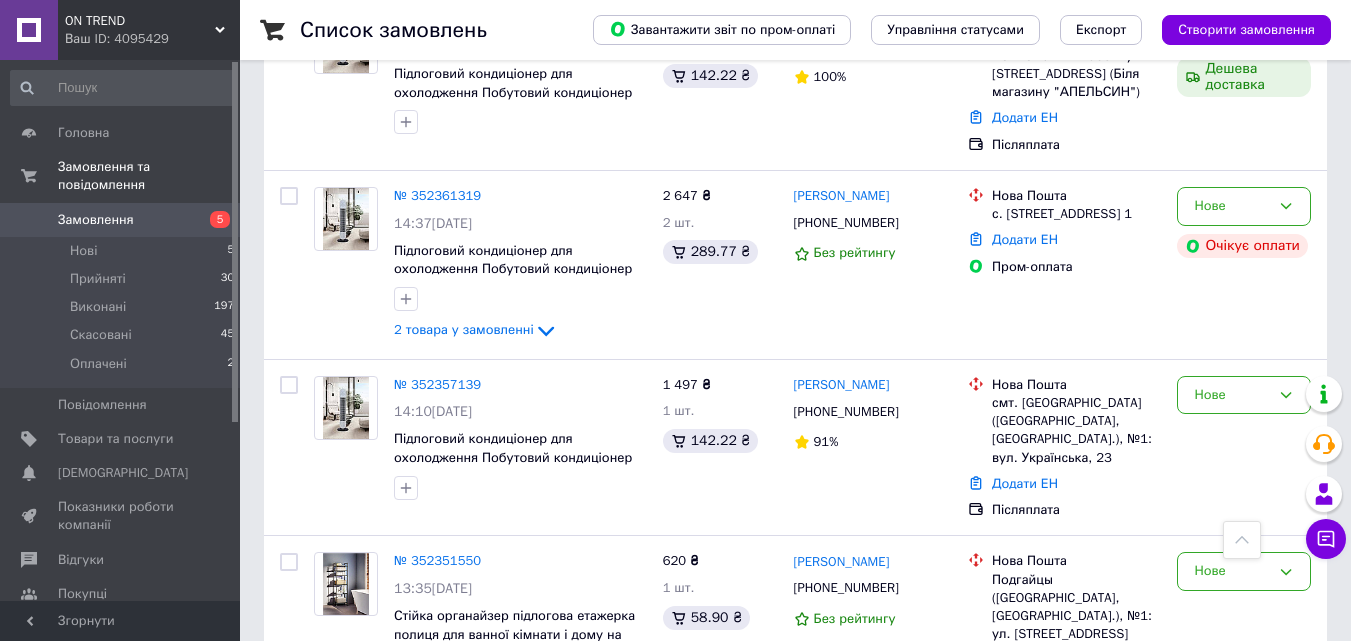 scroll, scrollTop: 900, scrollLeft: 0, axis: vertical 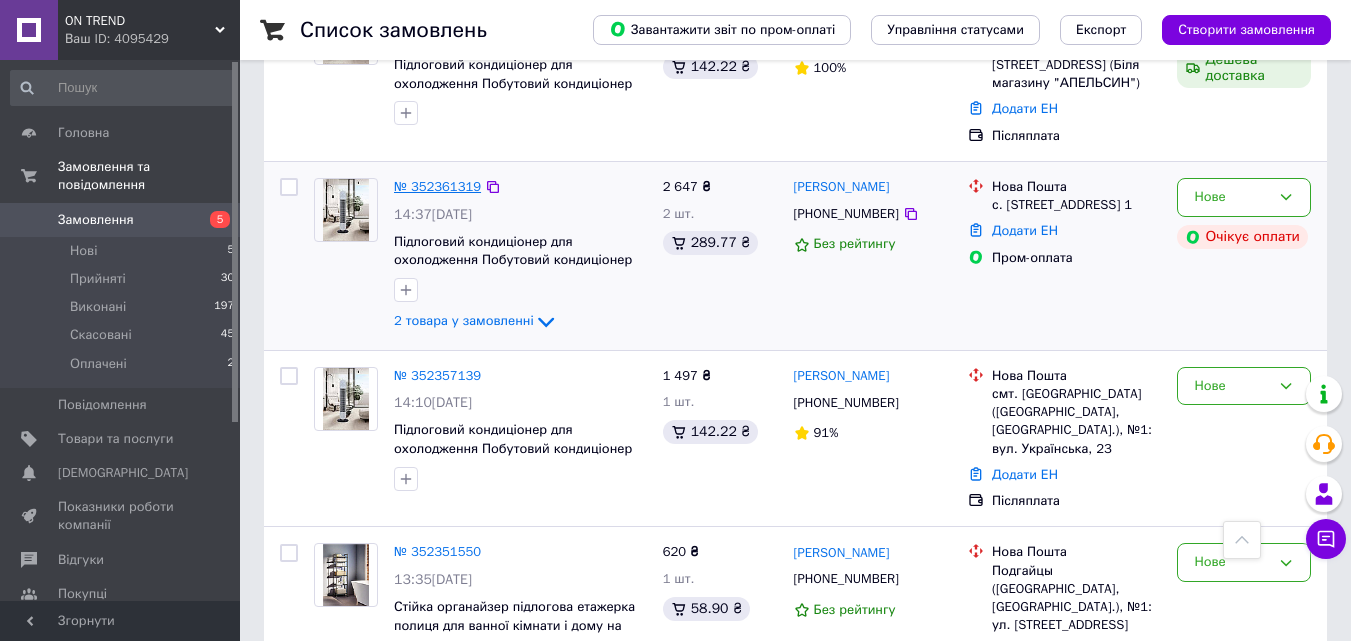 click on "№ 352361319" at bounding box center [437, 186] 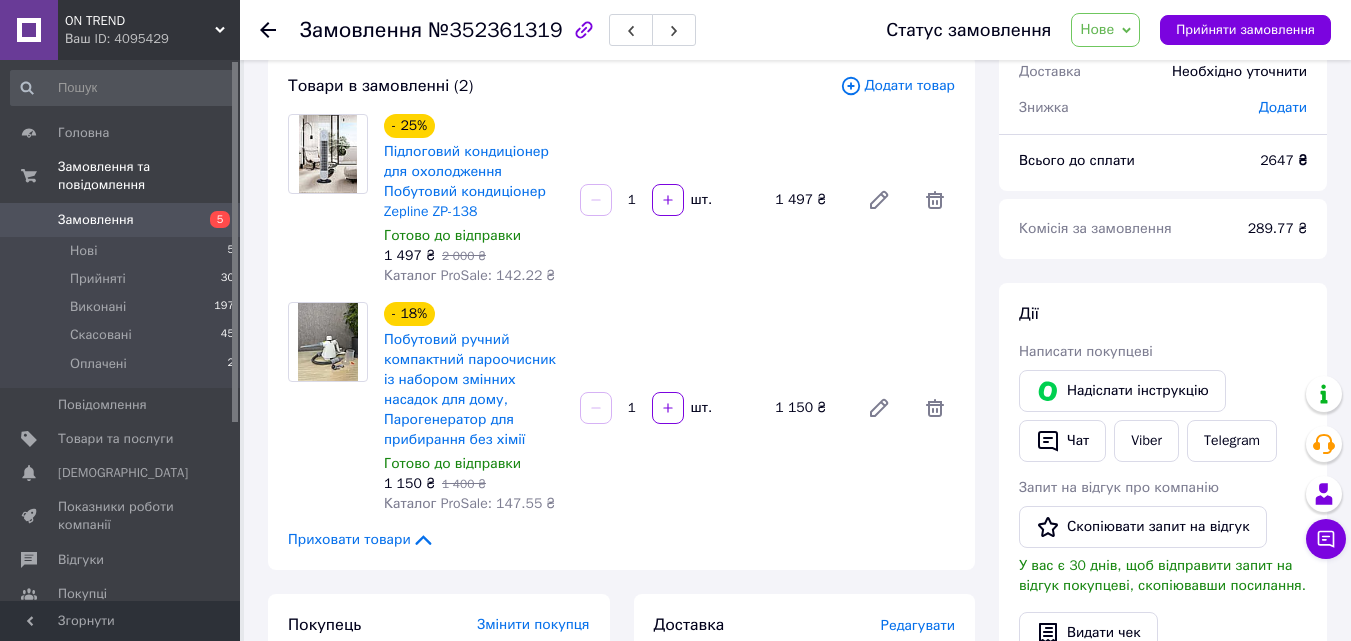 scroll, scrollTop: 99, scrollLeft: 0, axis: vertical 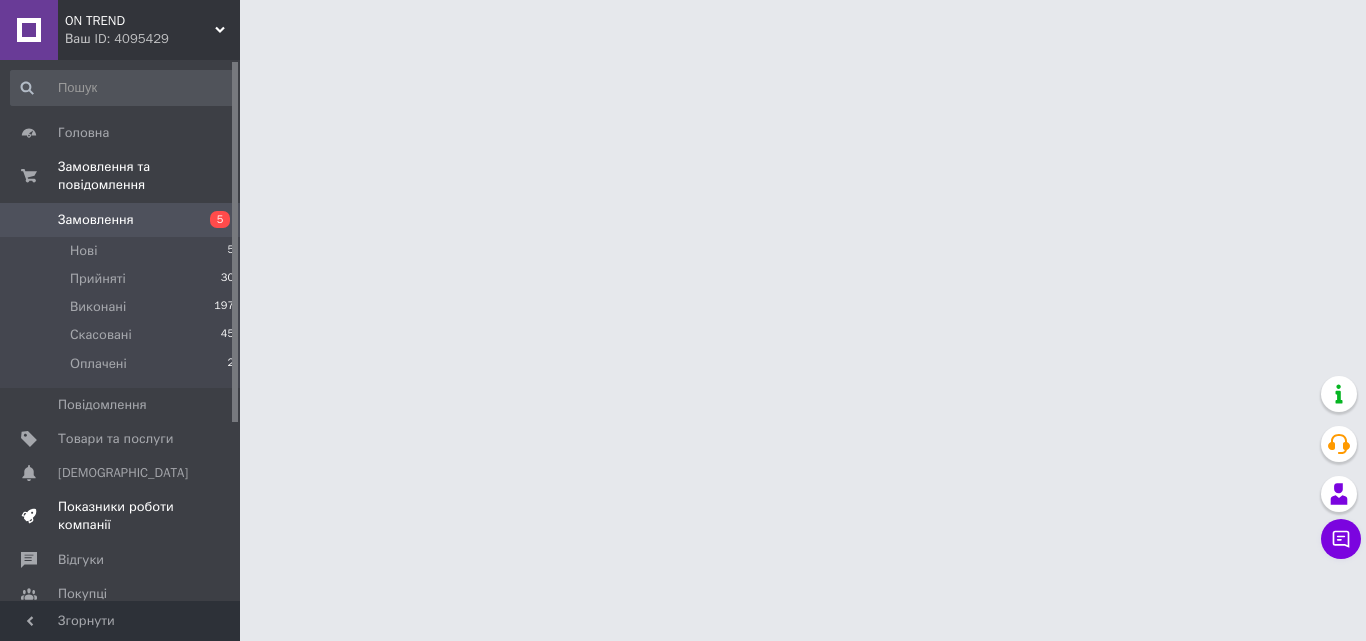click on "Показники роботи компанії" at bounding box center [121, 516] 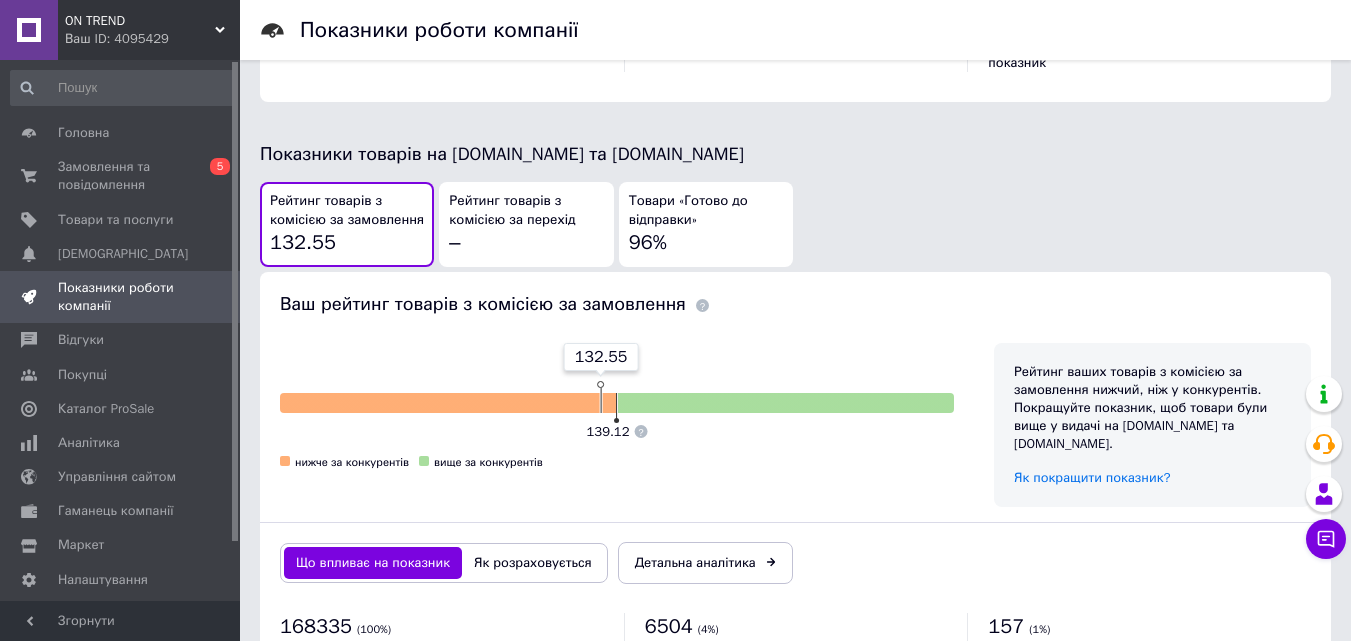 scroll, scrollTop: 1100, scrollLeft: 0, axis: vertical 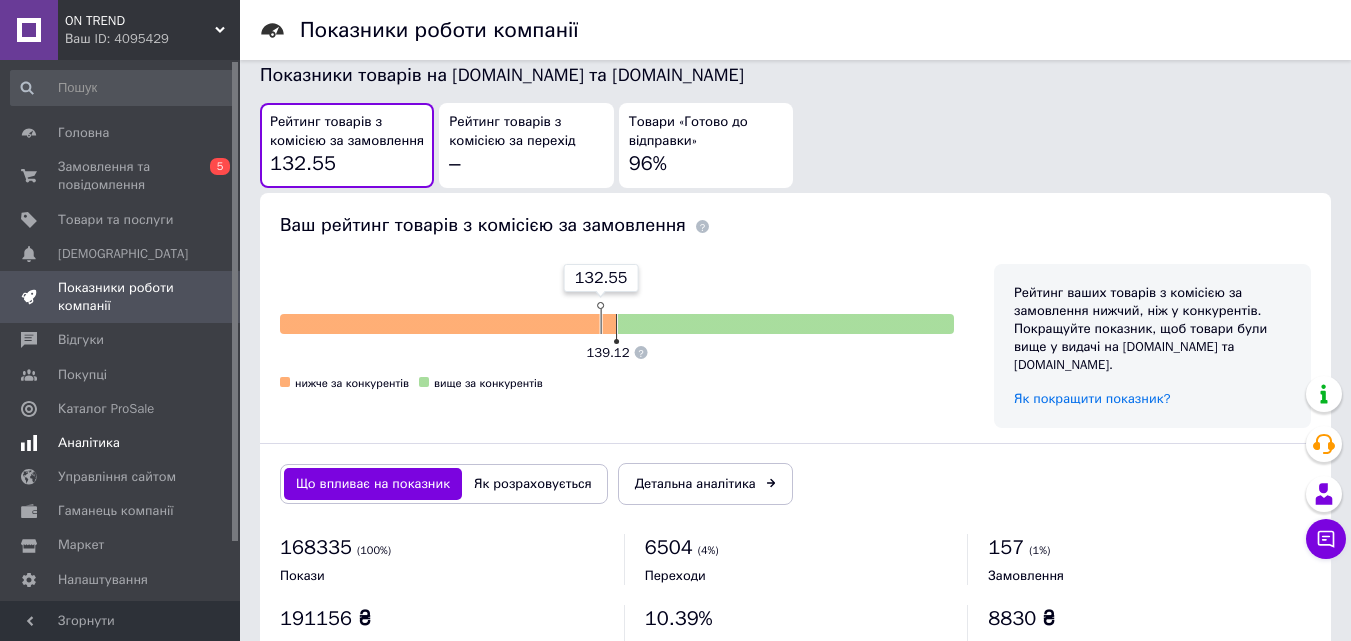 click on "Аналітика" at bounding box center [121, 443] 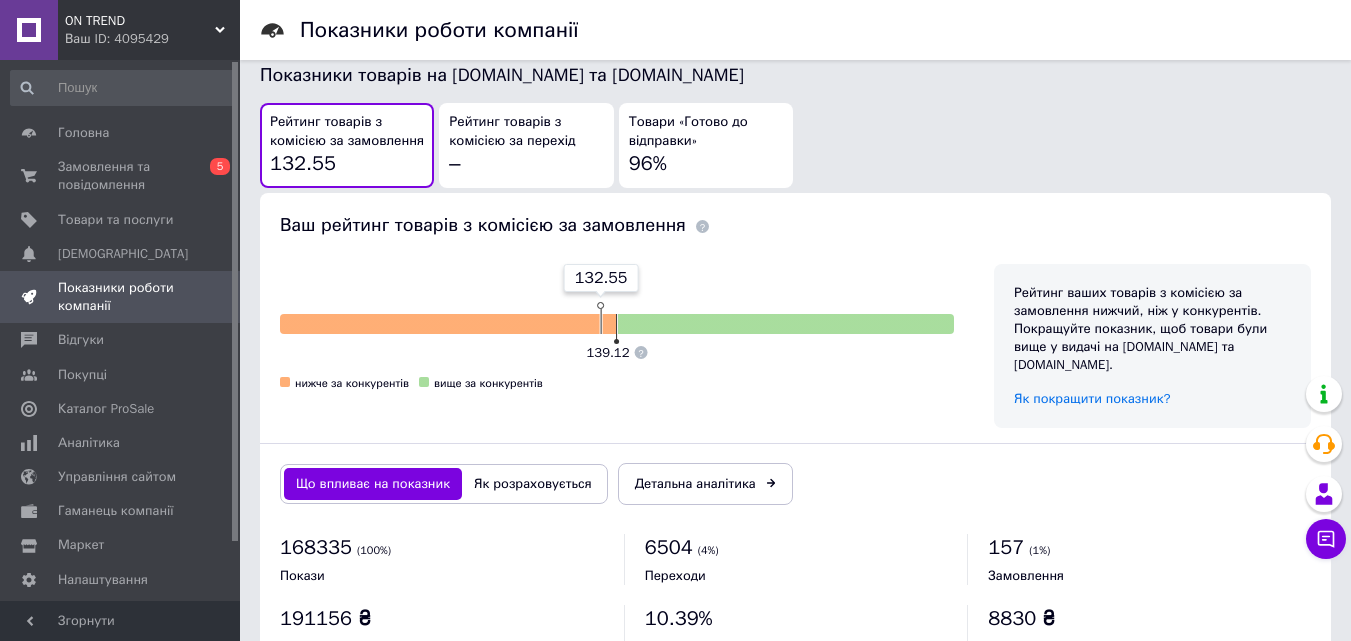 scroll, scrollTop: 0, scrollLeft: 0, axis: both 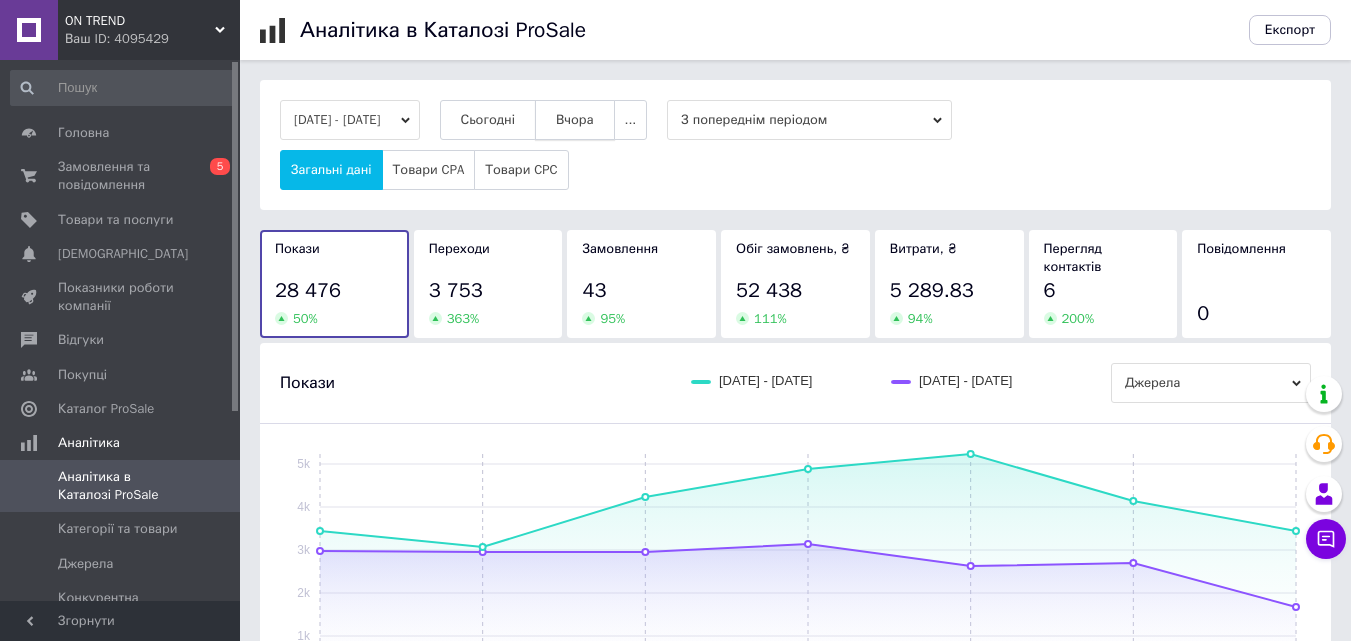 click on "Вчора" at bounding box center (575, 120) 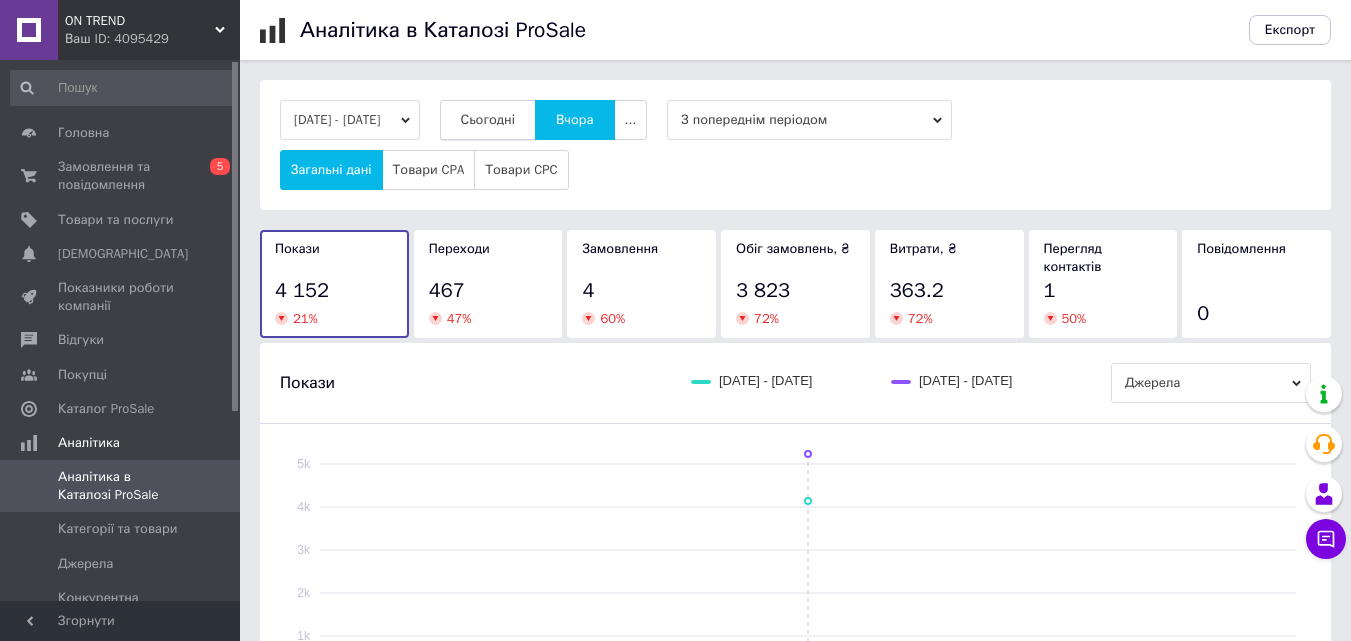 click on "Сьогодні" at bounding box center (488, 120) 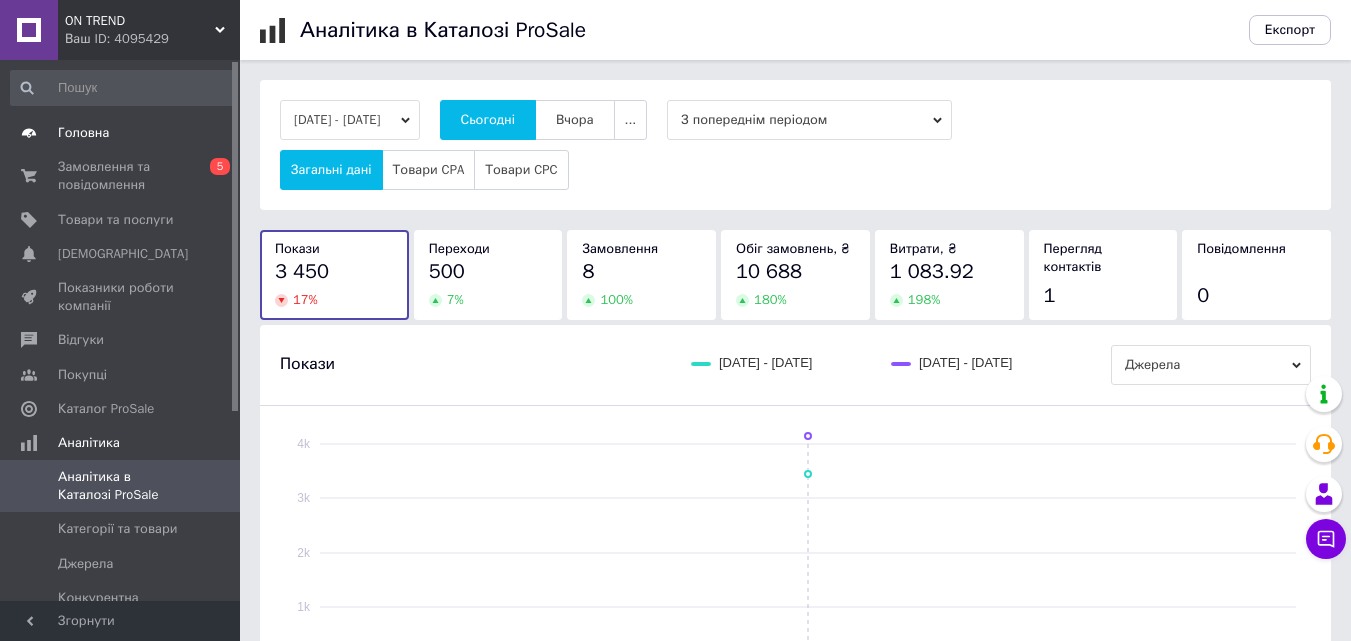 click on "Головна" at bounding box center [123, 133] 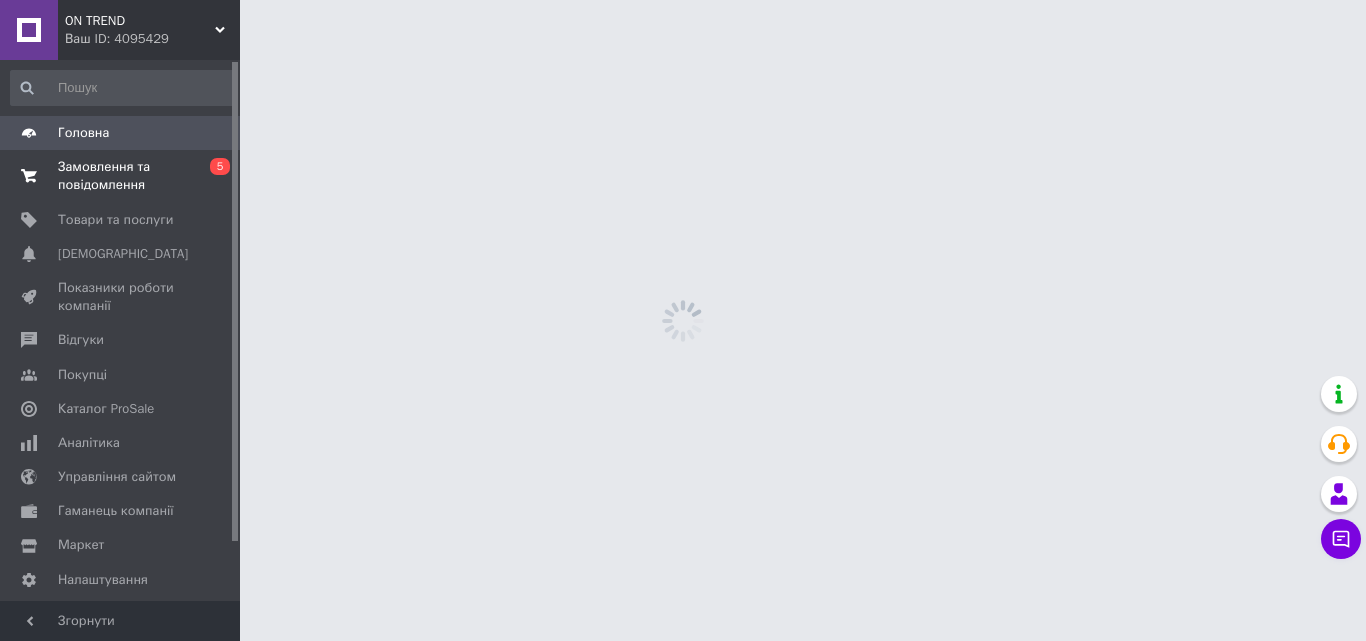 click on "Замовлення та повідомлення" at bounding box center (121, 176) 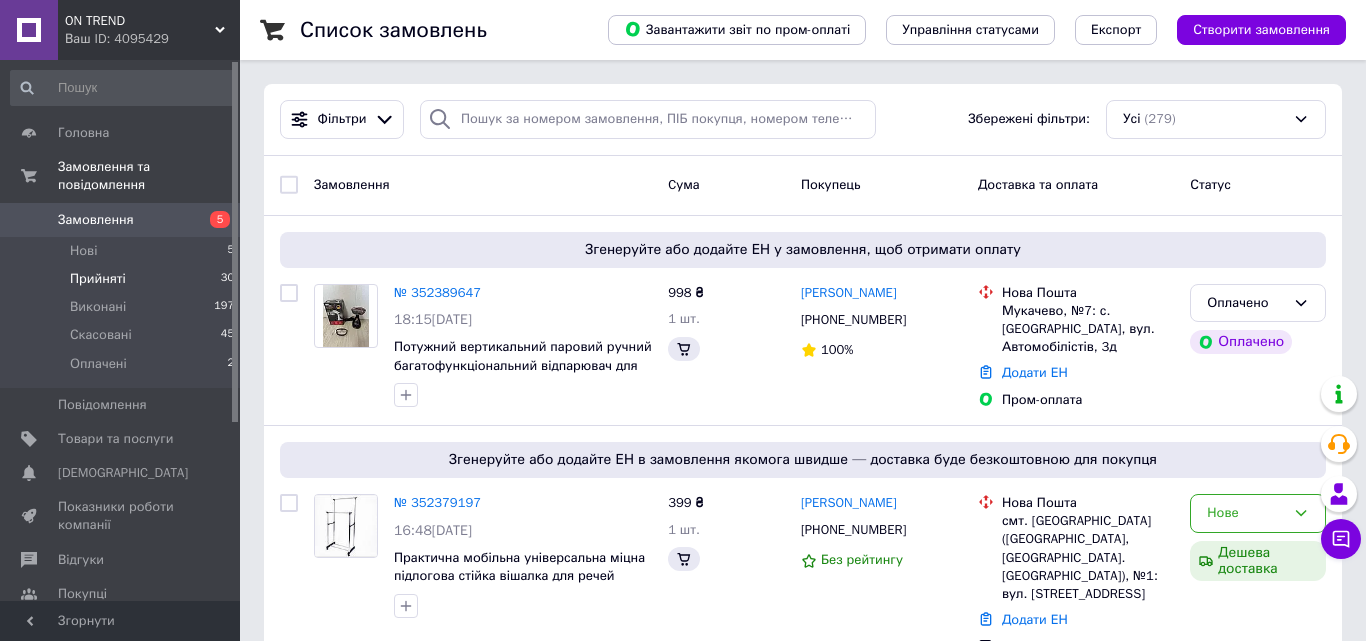 click on "Прийняті" at bounding box center (98, 279) 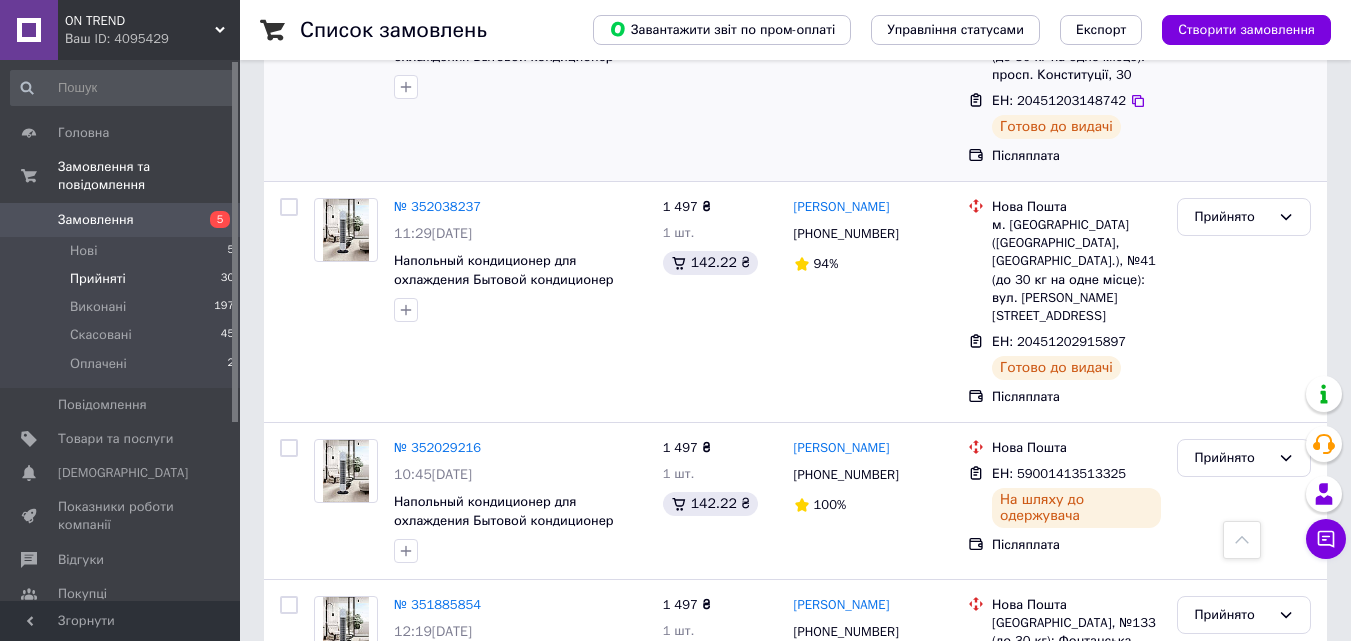 scroll, scrollTop: 2700, scrollLeft: 0, axis: vertical 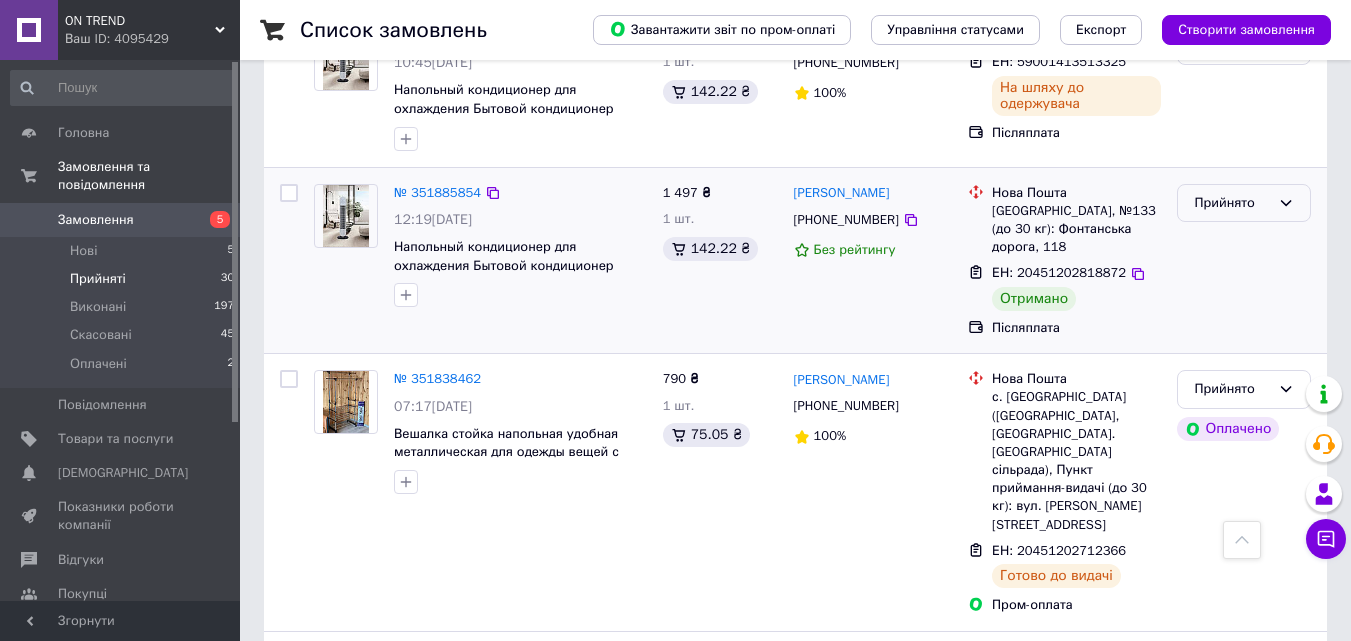 click on "Прийнято" at bounding box center (1244, 203) 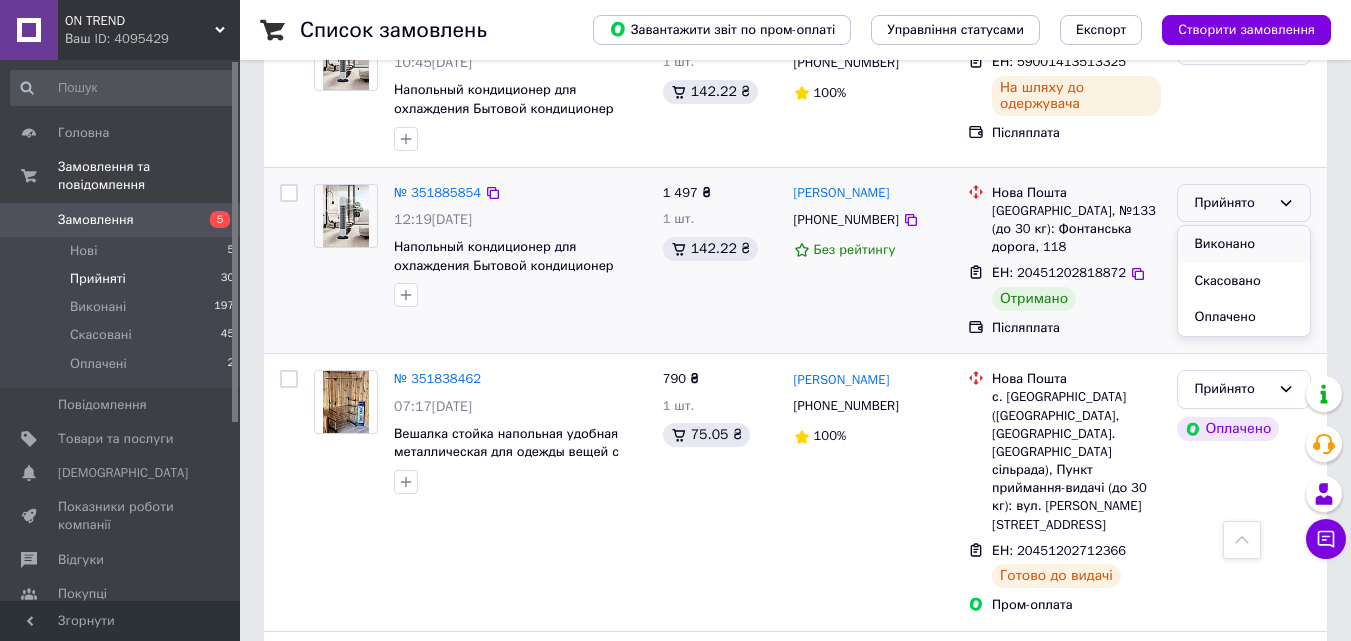 click on "Виконано" at bounding box center (1244, 244) 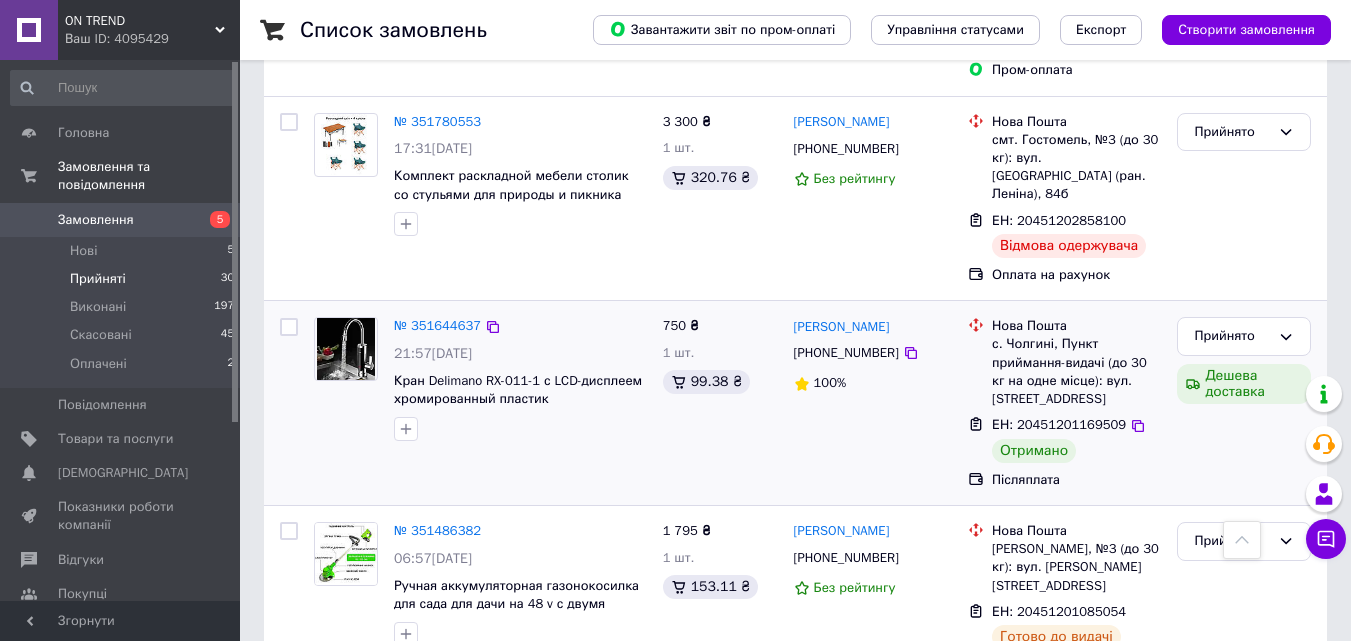 scroll, scrollTop: 3200, scrollLeft: 0, axis: vertical 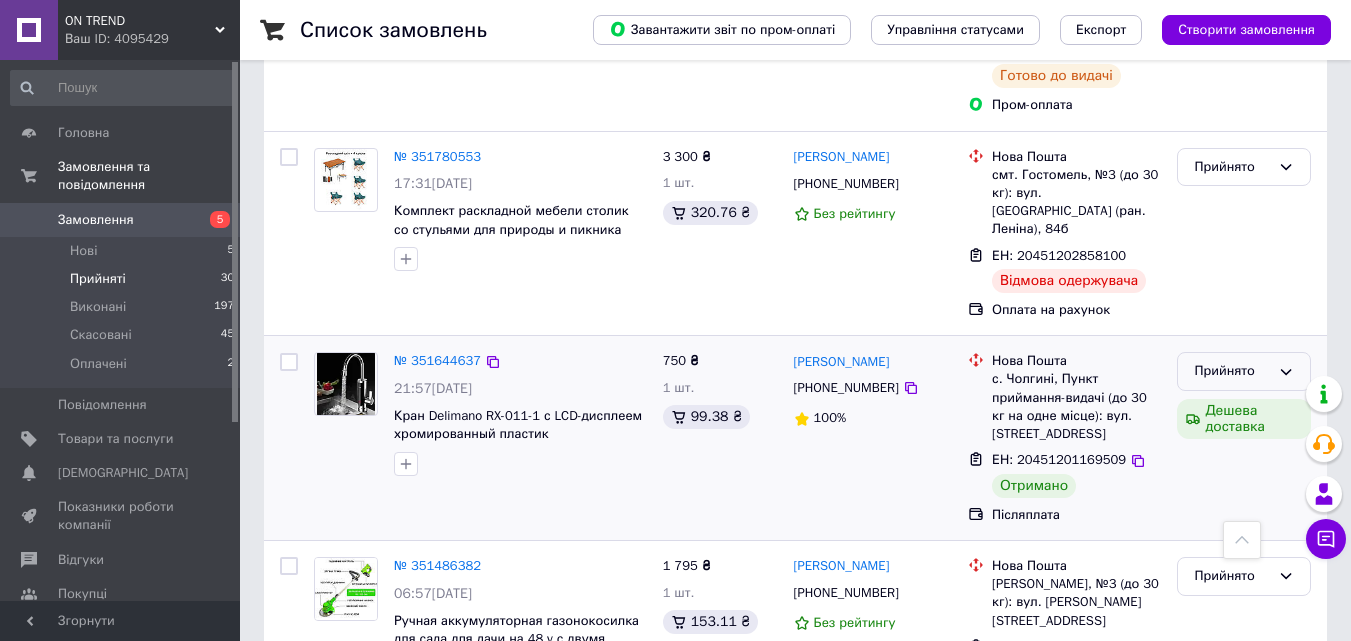 click on "Прийнято" at bounding box center [1232, 371] 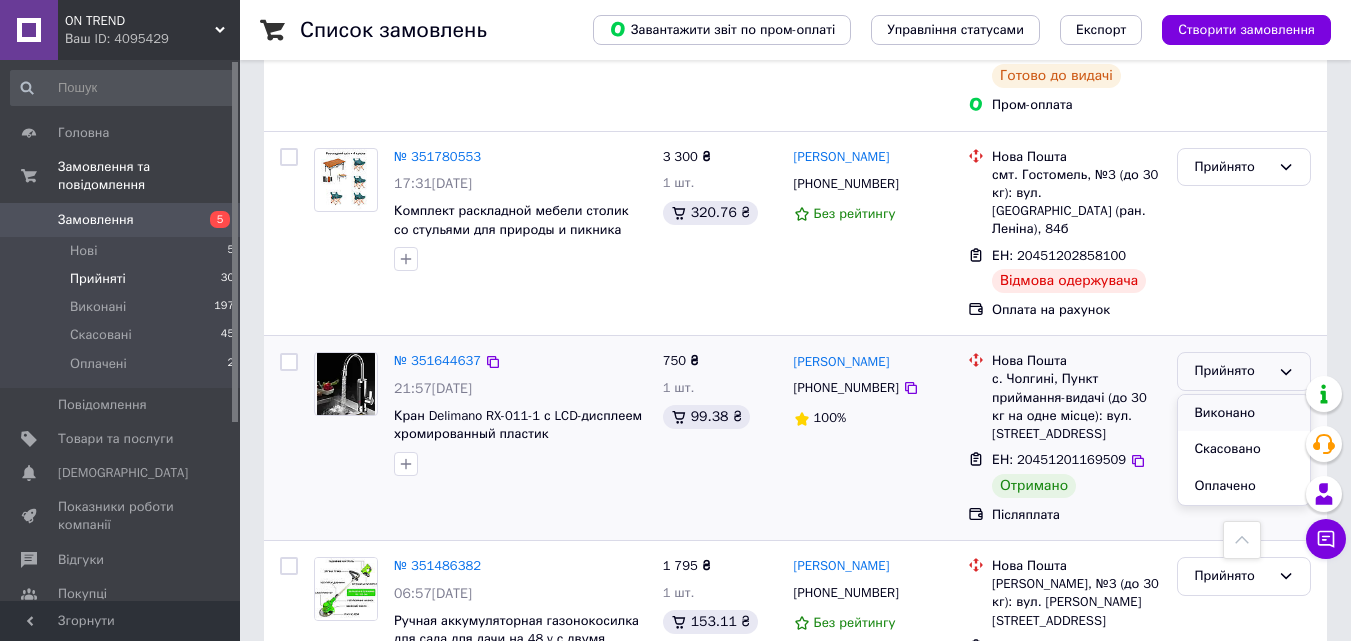 click on "Виконано" at bounding box center [1244, 413] 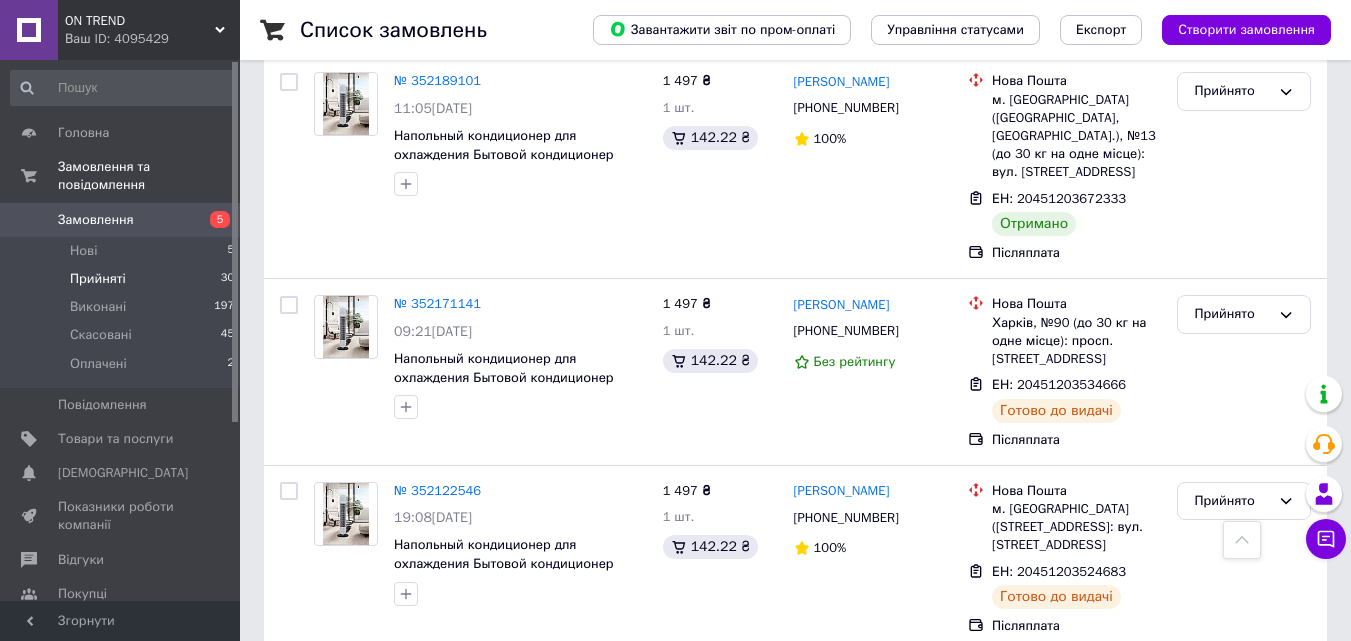 scroll, scrollTop: 1000, scrollLeft: 0, axis: vertical 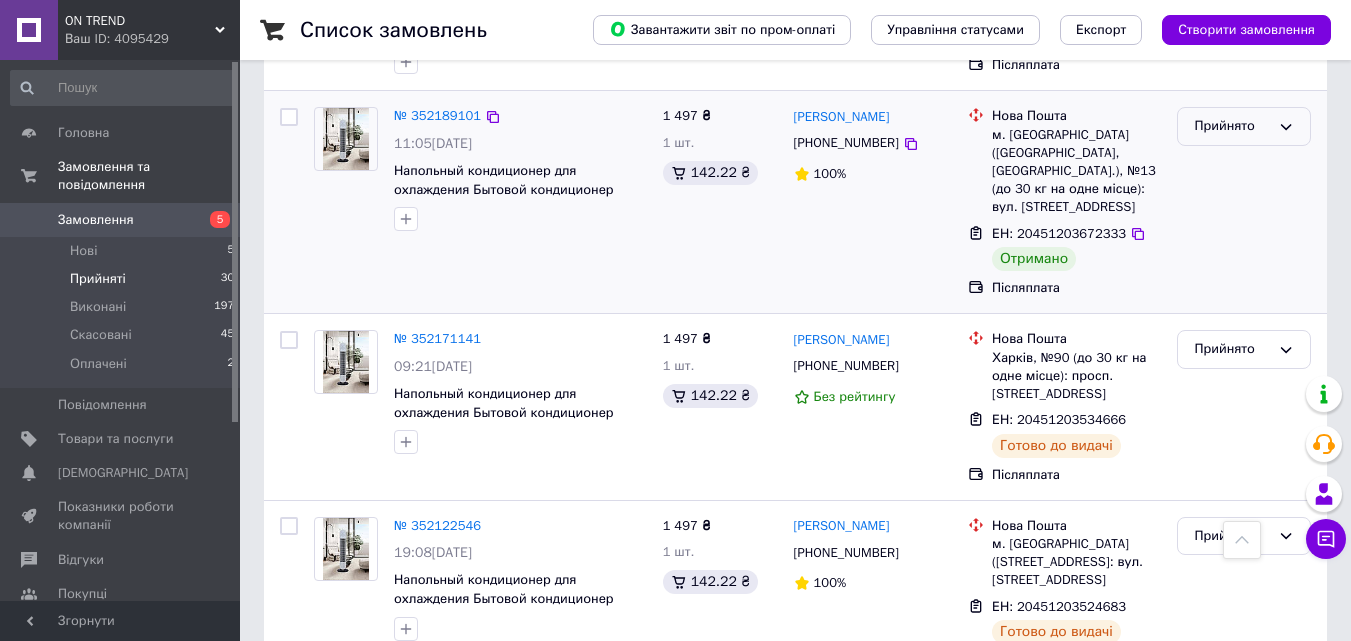 click on "Прийнято" at bounding box center (1232, 126) 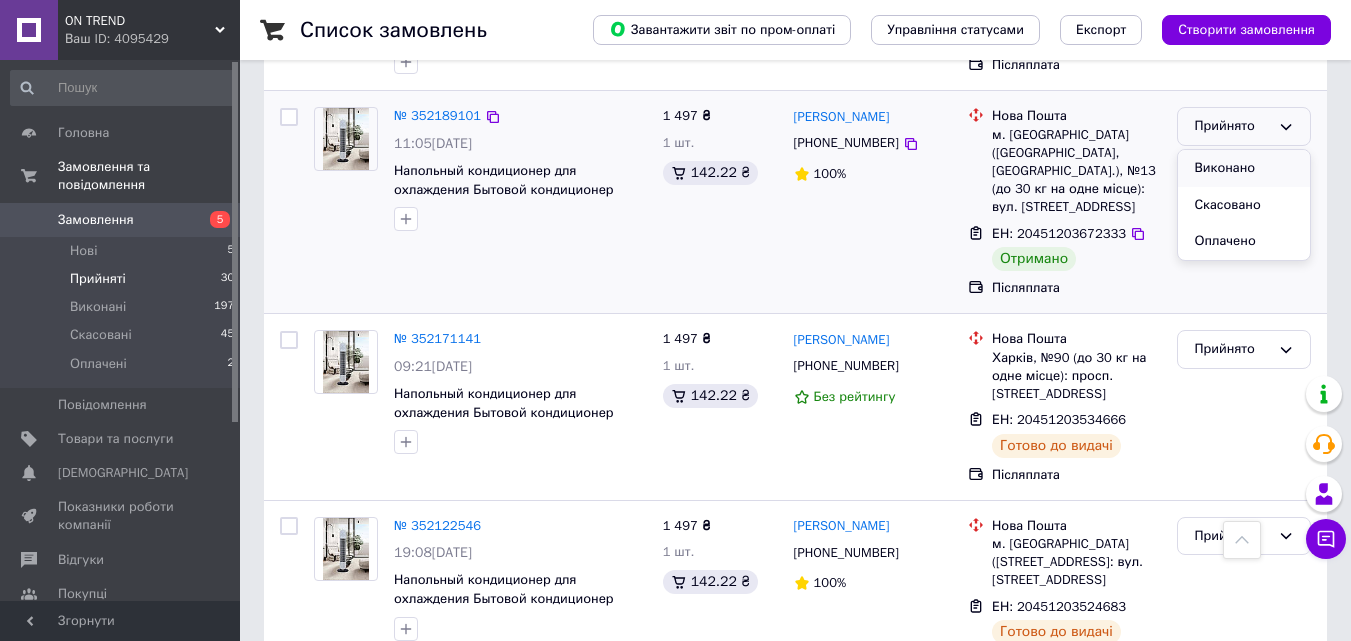 click on "Виконано" at bounding box center [1244, 168] 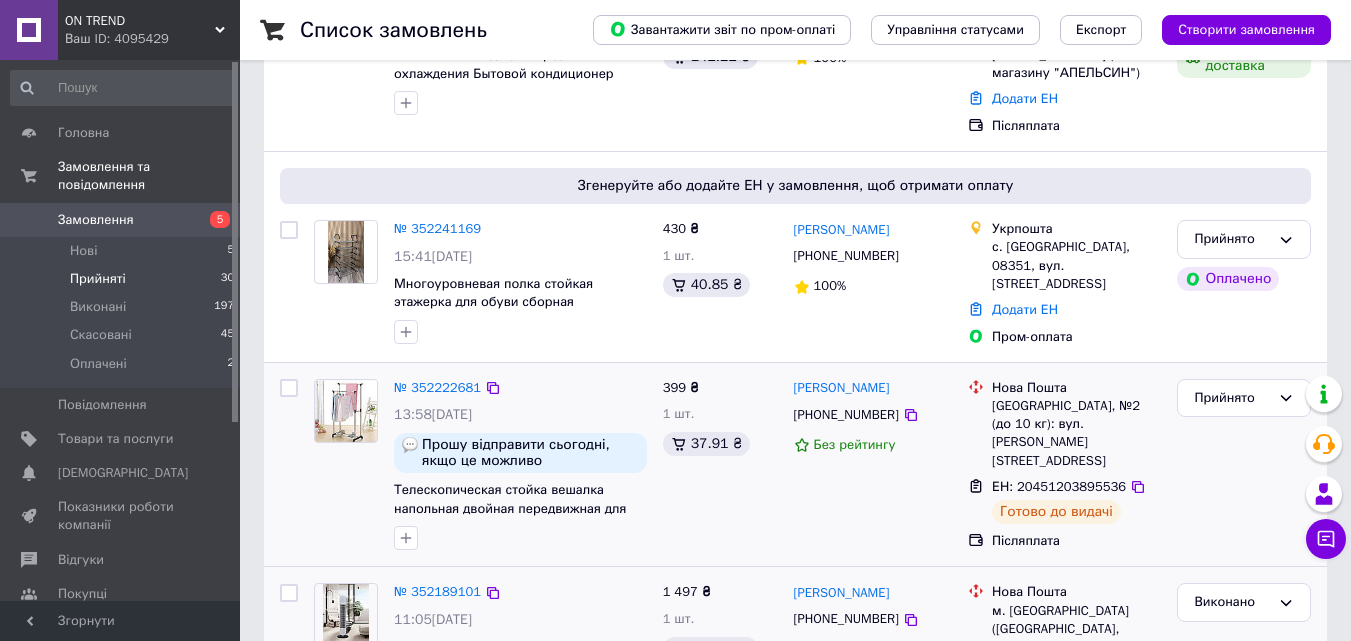 scroll, scrollTop: 600, scrollLeft: 0, axis: vertical 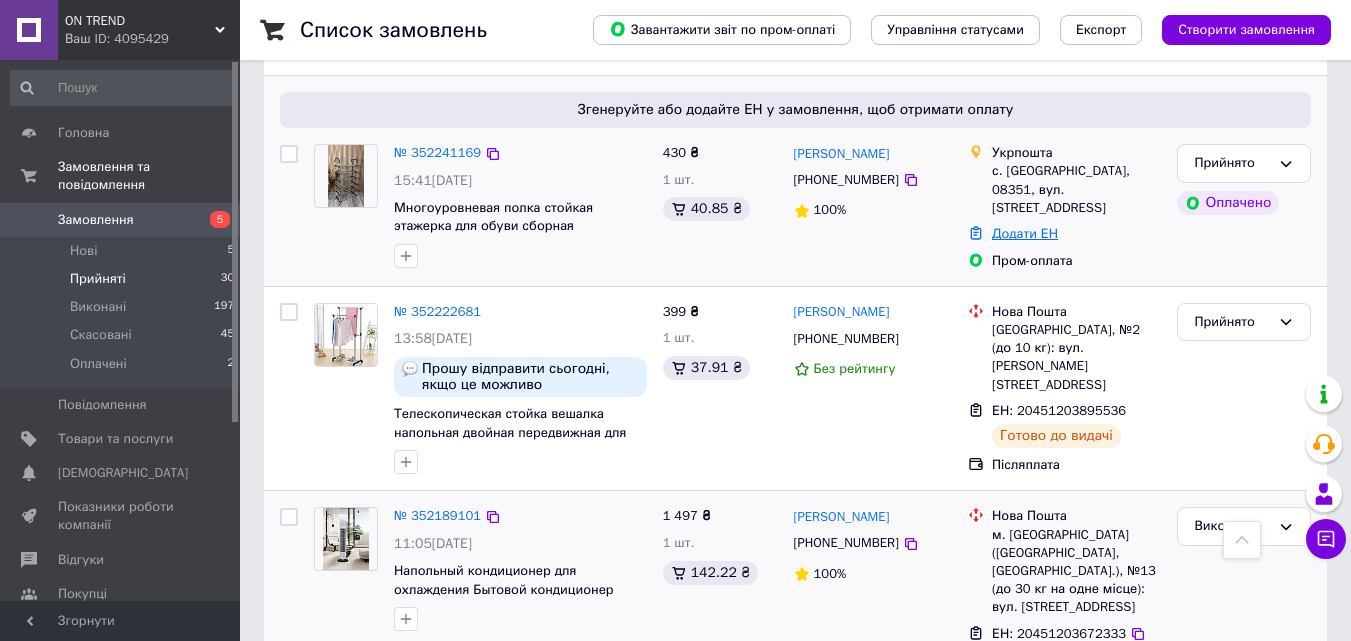 click on "Додати ЕН" at bounding box center [1025, 233] 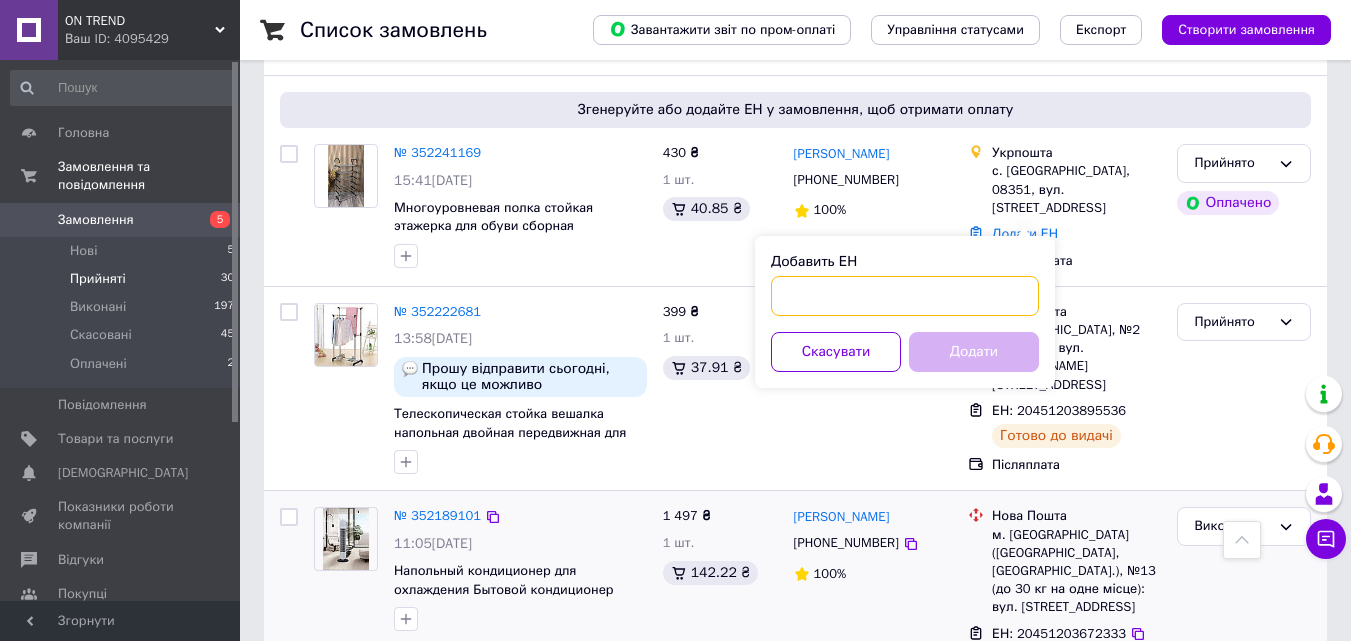 click on "Добавить ЕН" at bounding box center [905, 296] 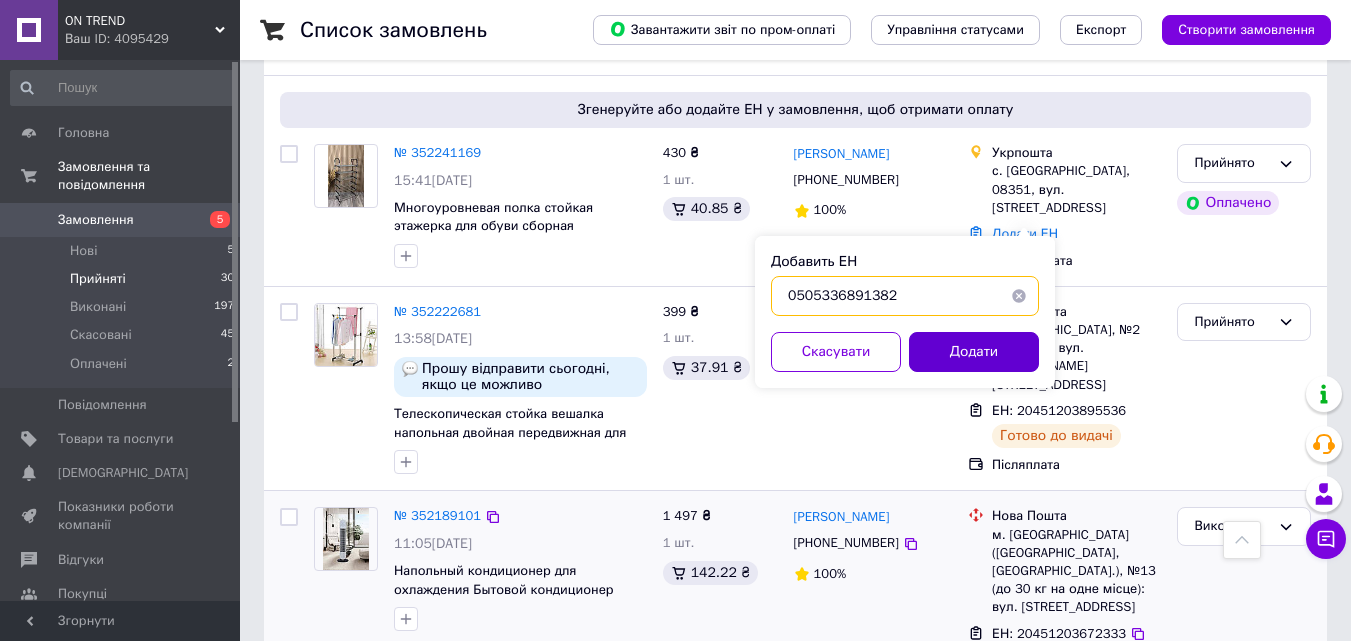 type on "0505336891382" 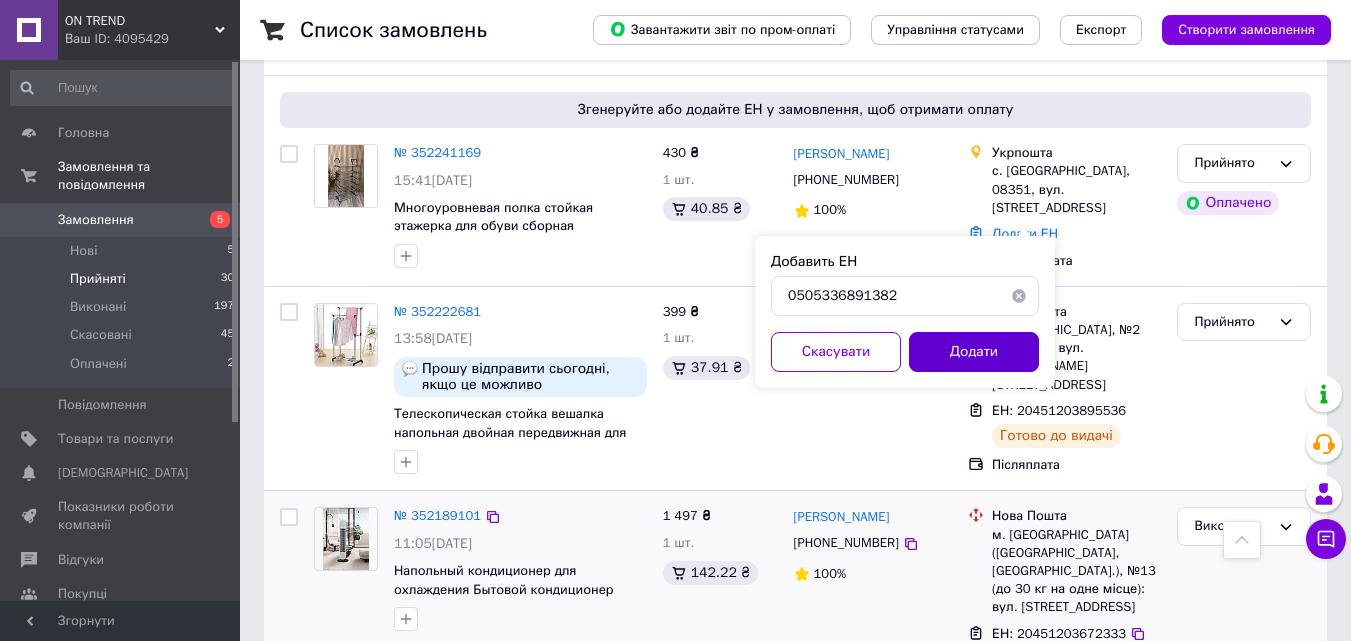 click on "Додати" at bounding box center (974, 352) 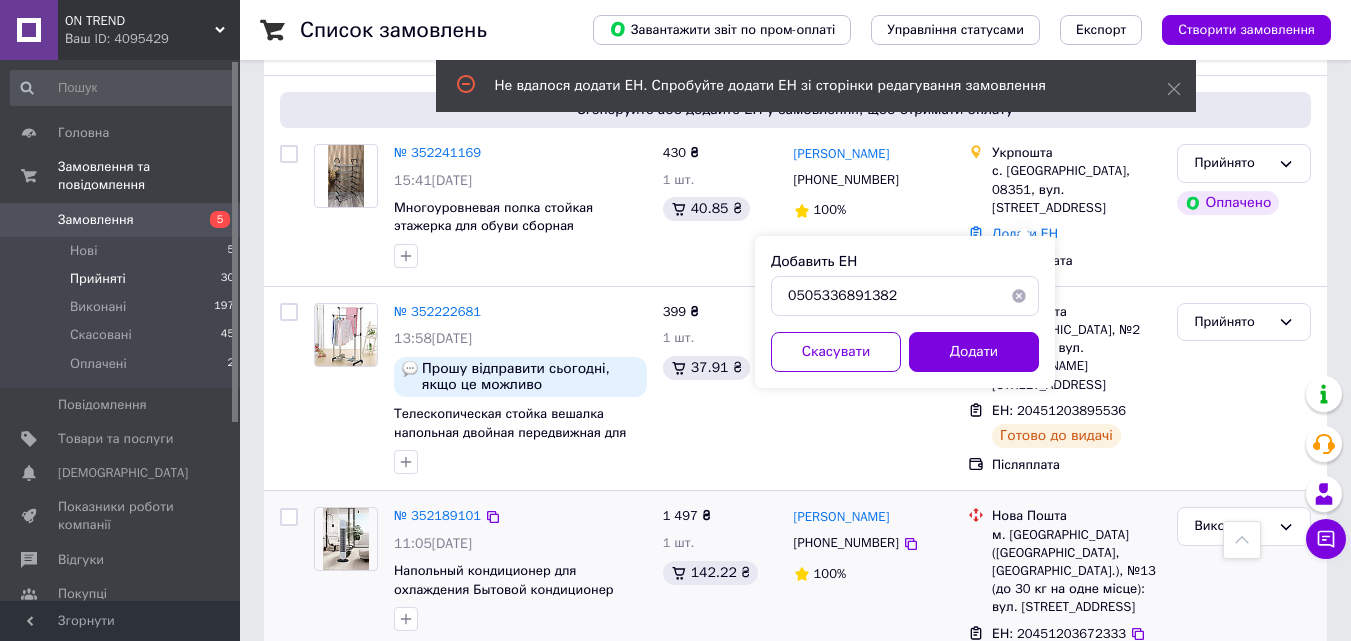 click on "Замовлення" at bounding box center (121, 220) 